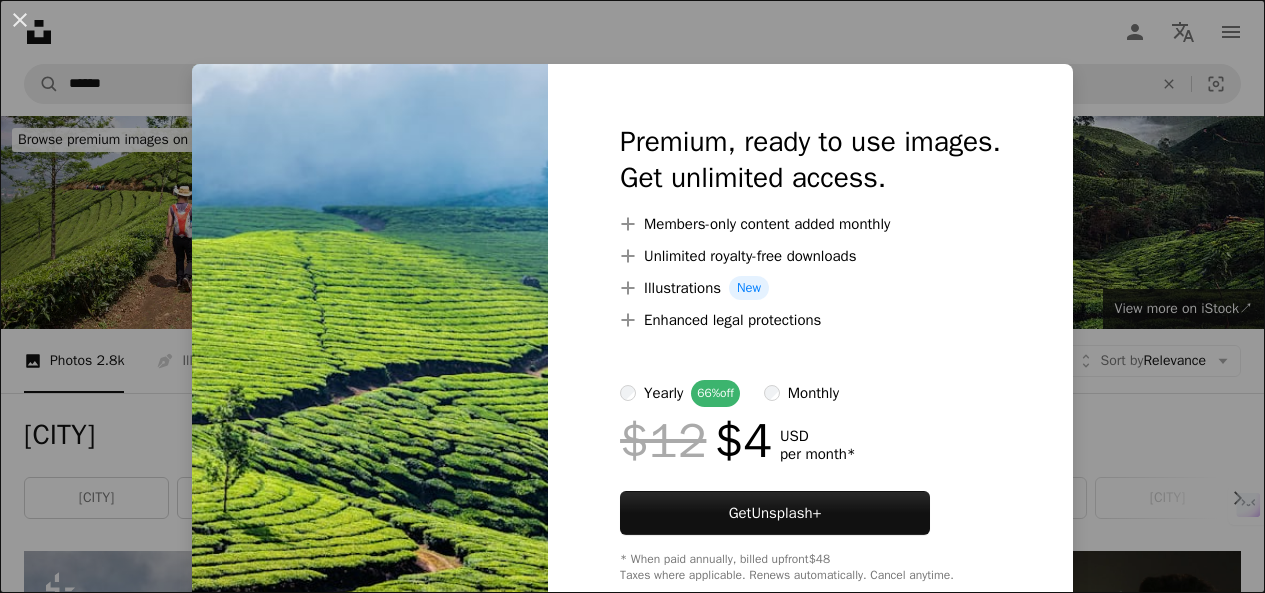 scroll, scrollTop: 1309, scrollLeft: 0, axis: vertical 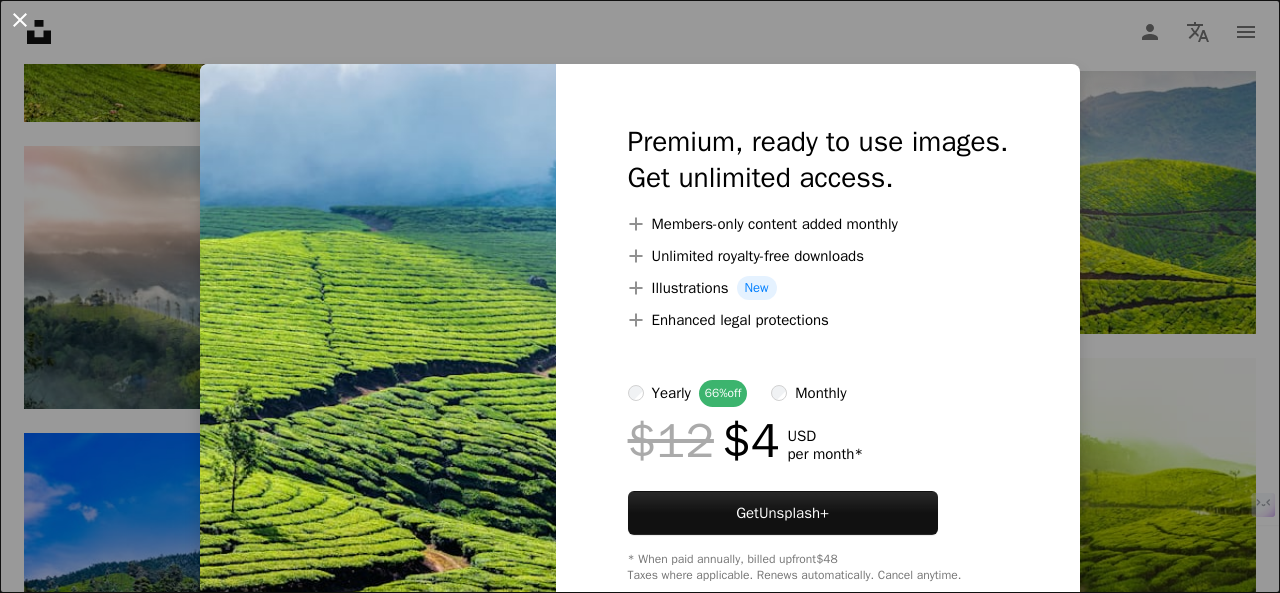 click on "An X shape" at bounding box center [20, 20] 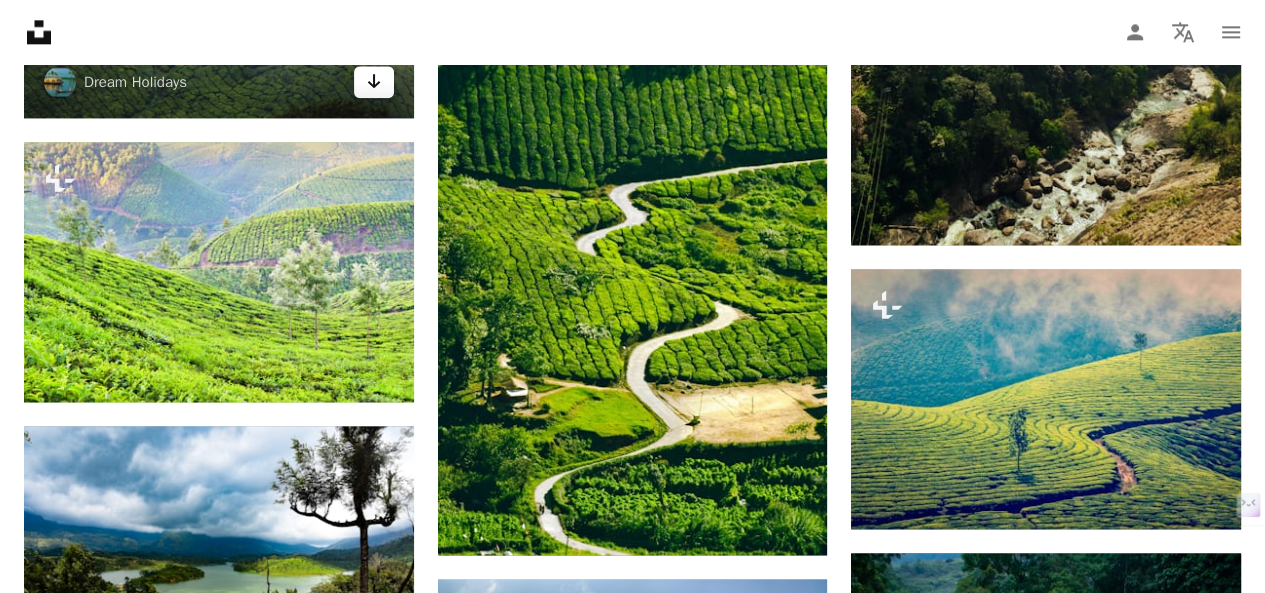 scroll, scrollTop: 2216, scrollLeft: 0, axis: vertical 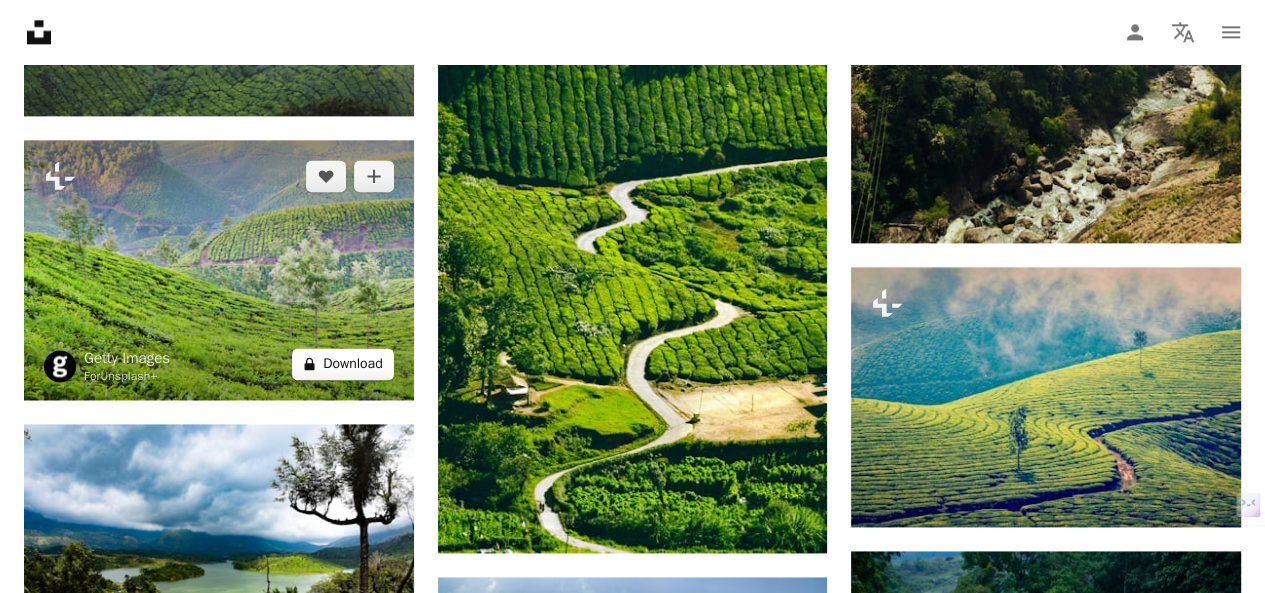 click on "A lock   Download" at bounding box center [343, 364] 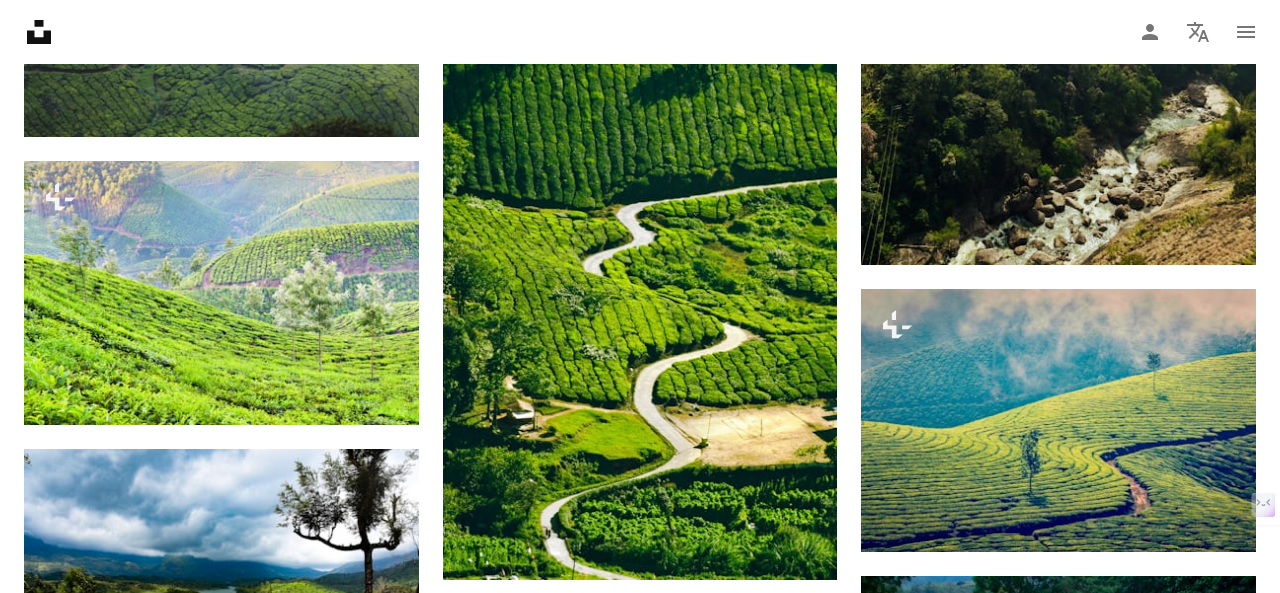 click on "Premium, ready to use images. Get unlimited access. A plus sign Members-only content added monthly A plus sign Unlimited royalty-free downloads A plus sign Illustrations  New A plus sign Enhanced legal protections yearly 66%  off monthly $12   $4 USD per month * Get  Unsplash+ * When paid annually, billed upfront  $48 Taxes where applicable. Renews automatically. Cancel anytime." at bounding box center [818, 2705] 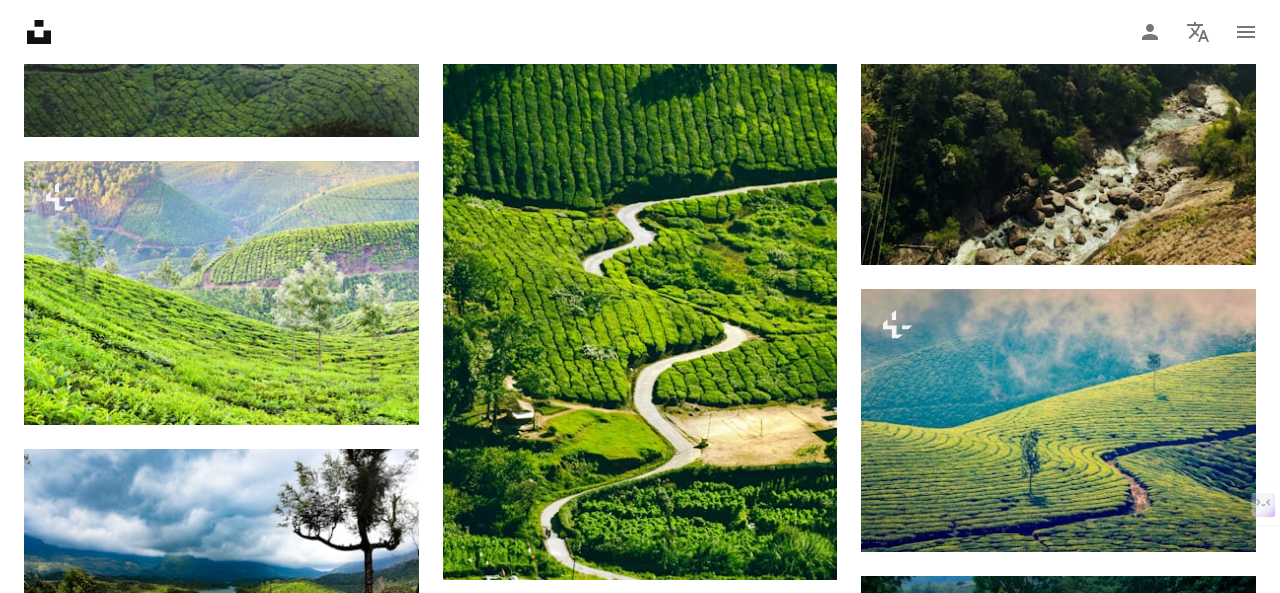 click on "An X shape" at bounding box center [20, 20] 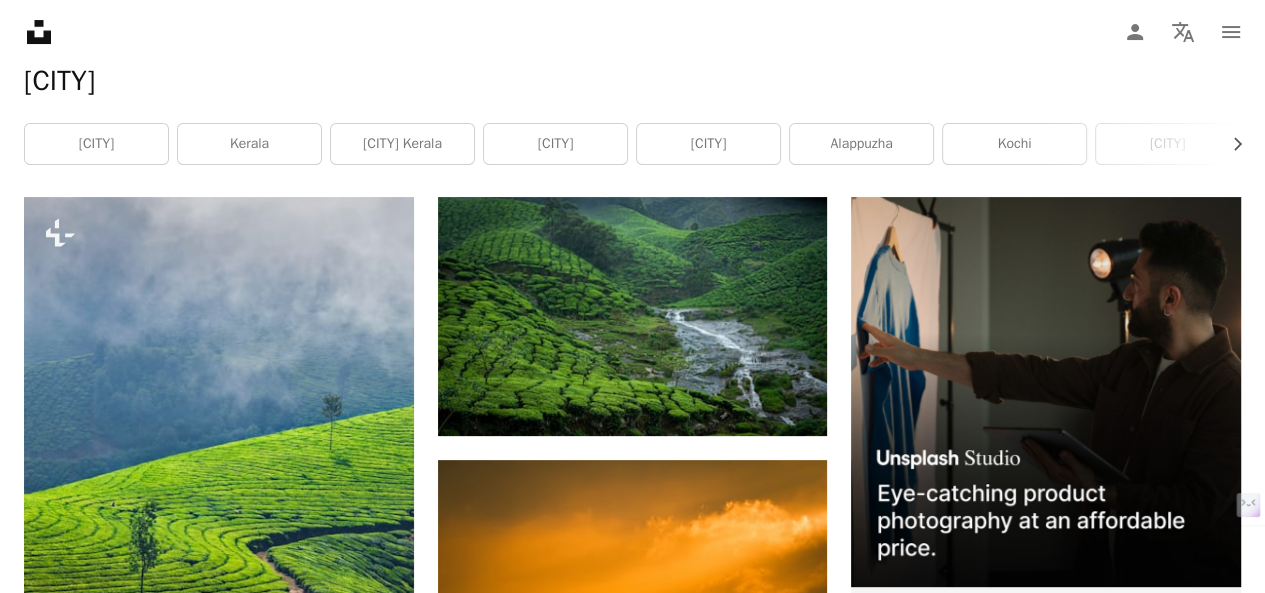 scroll, scrollTop: 355, scrollLeft: 0, axis: vertical 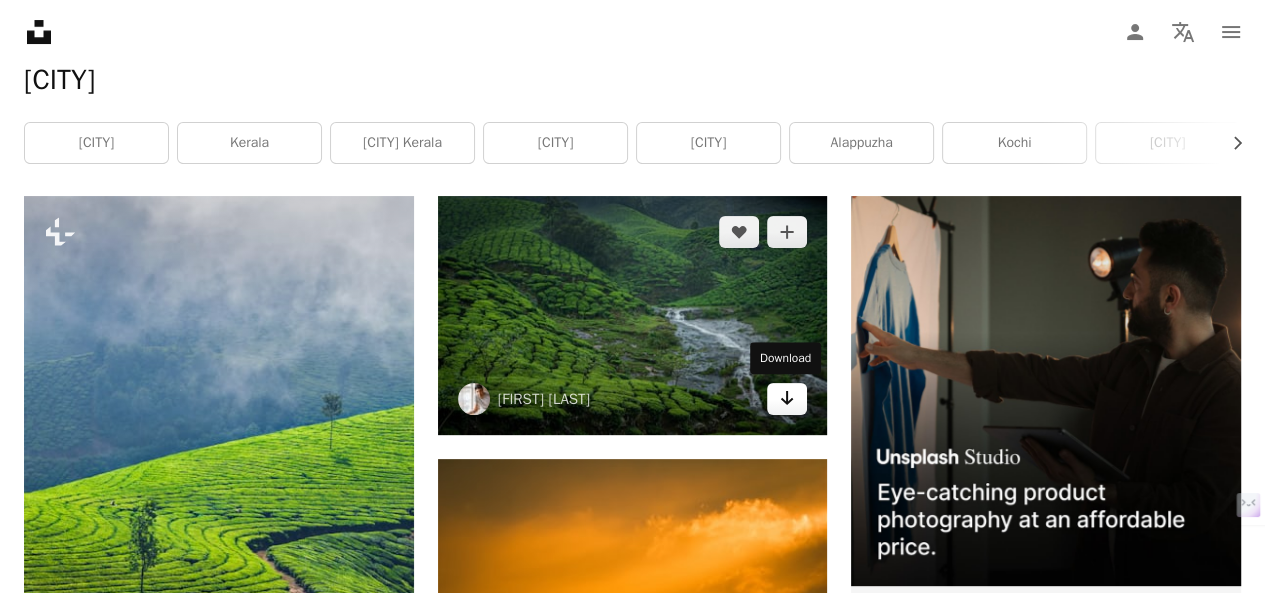click on "Arrow pointing down" at bounding box center [787, 399] 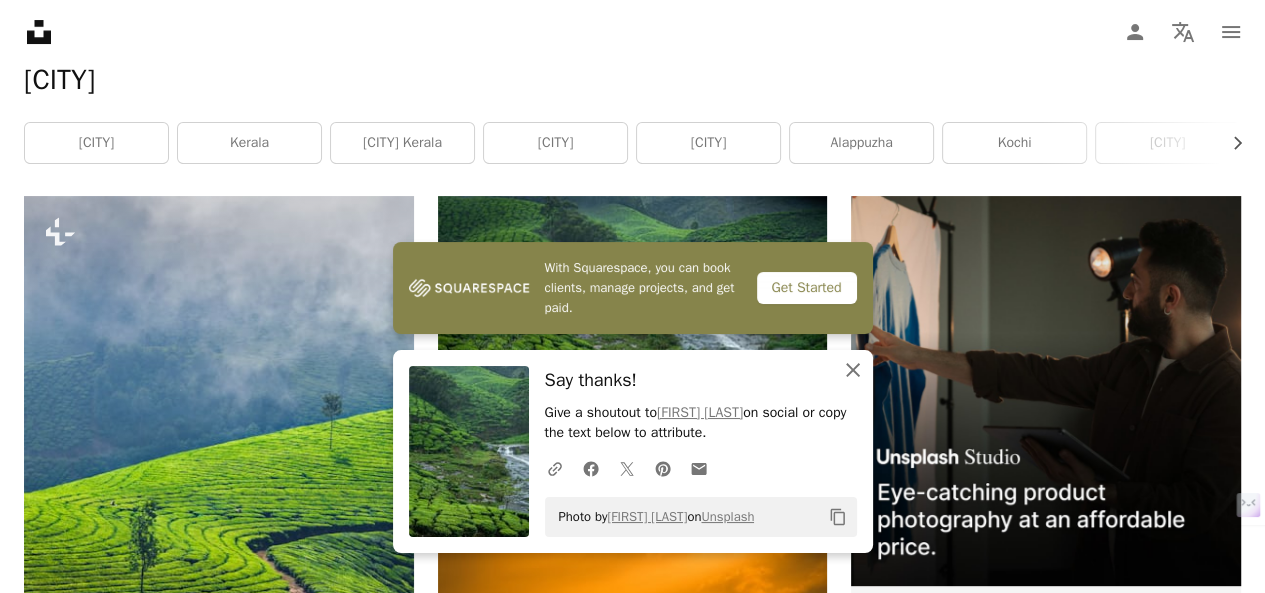 click on "An X shape" 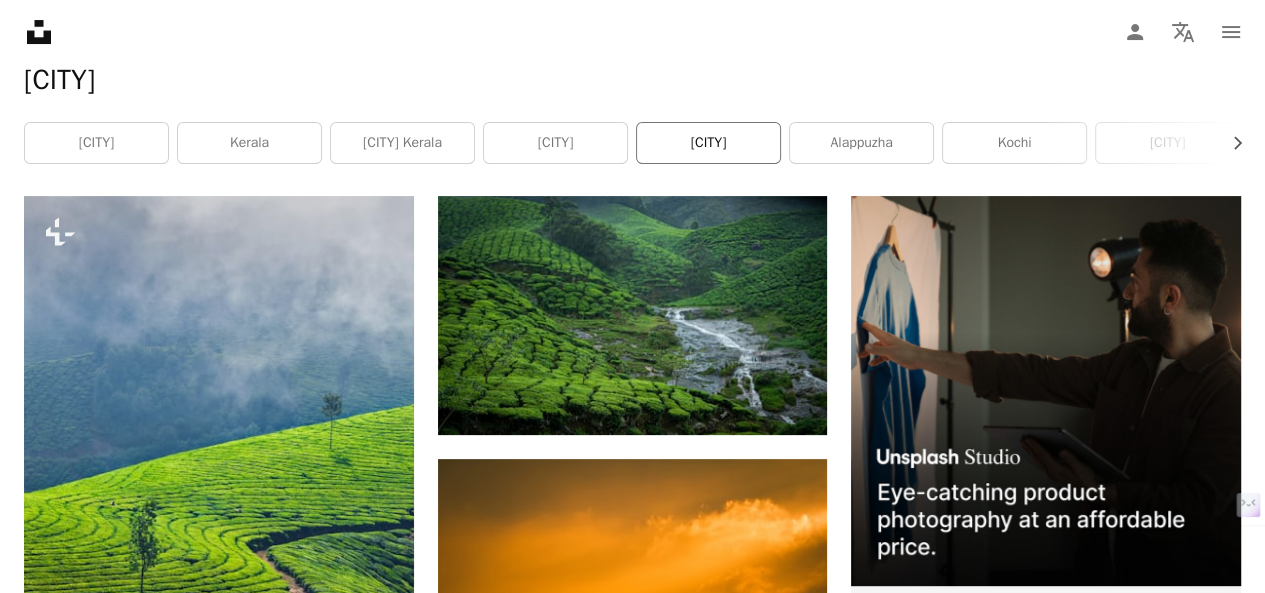 click on "[CITY]" at bounding box center [708, 143] 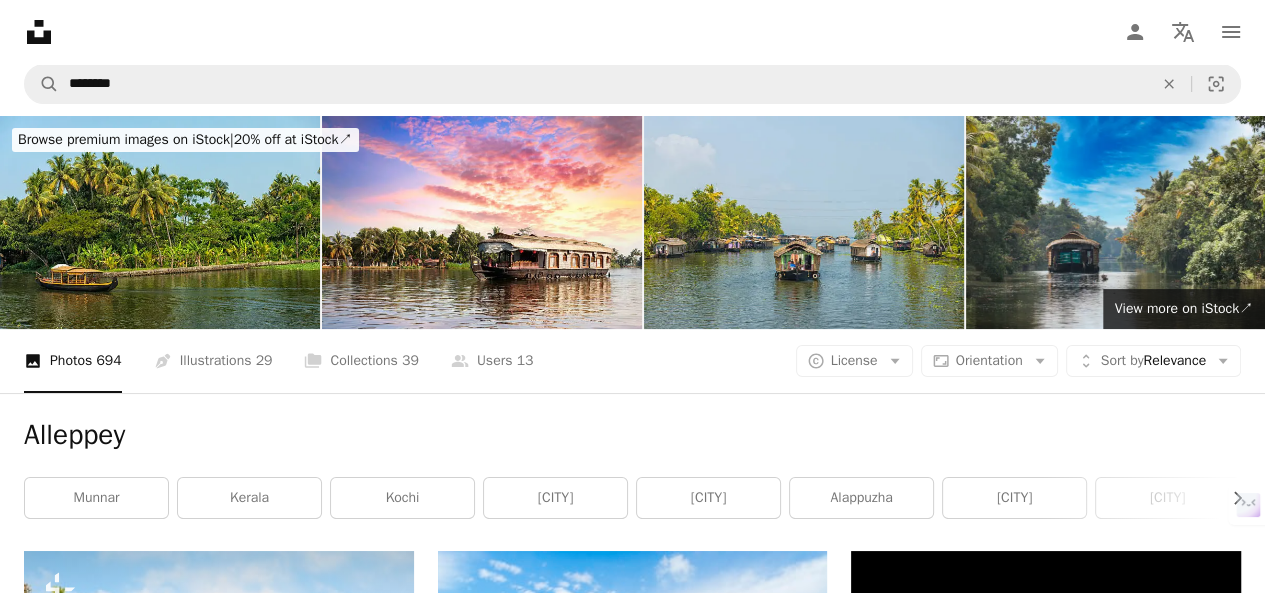 click at bounding box center [804, 222] 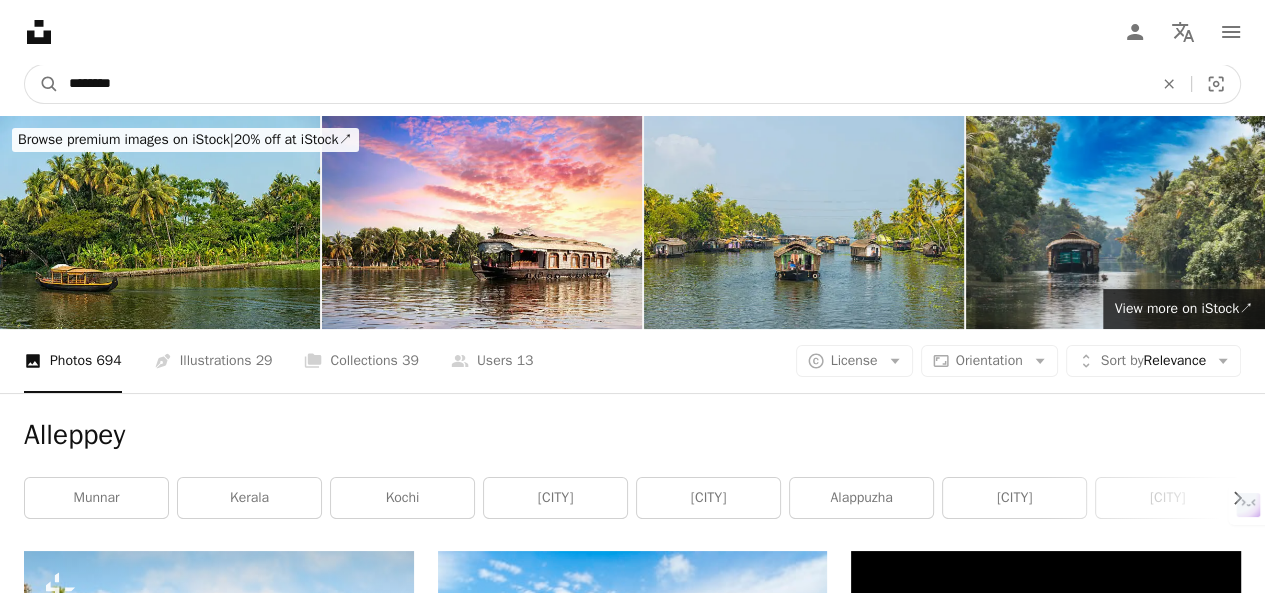 click on "********" at bounding box center (603, 84) 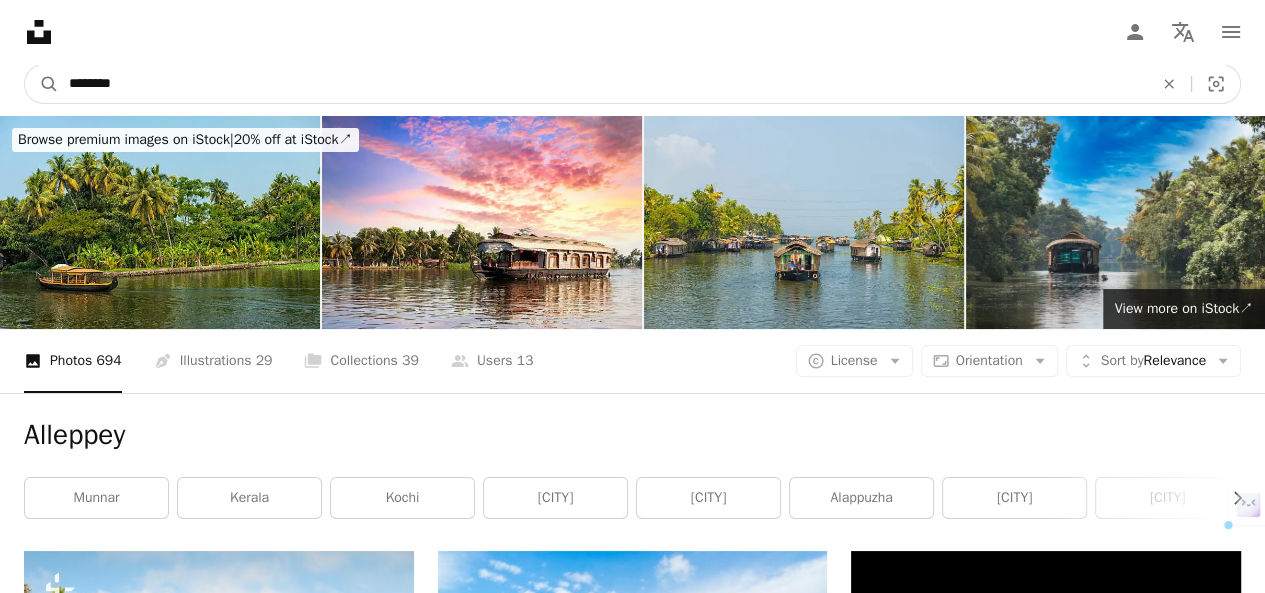 click on "********" at bounding box center (603, 84) 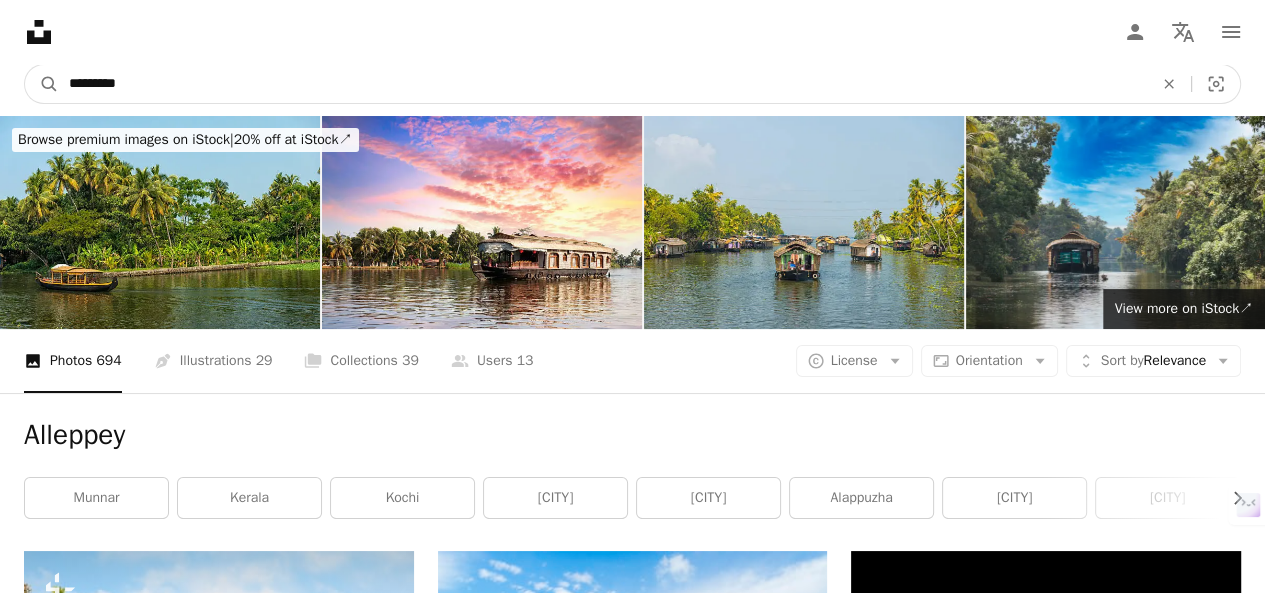 type on "*********" 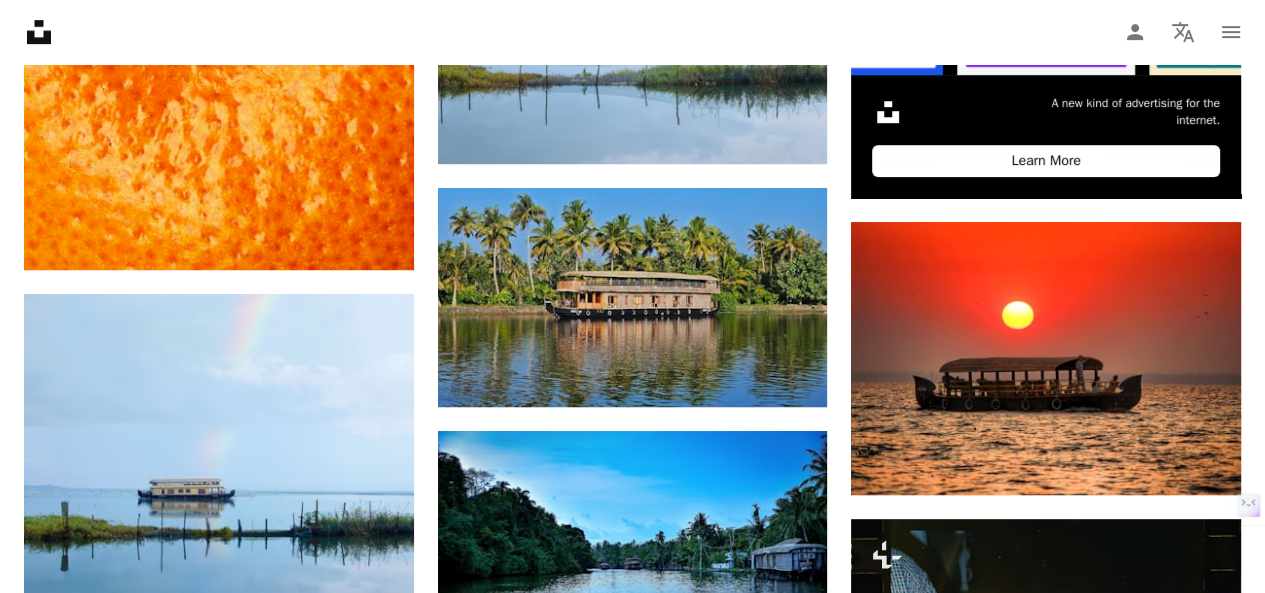 scroll, scrollTop: 867, scrollLeft: 0, axis: vertical 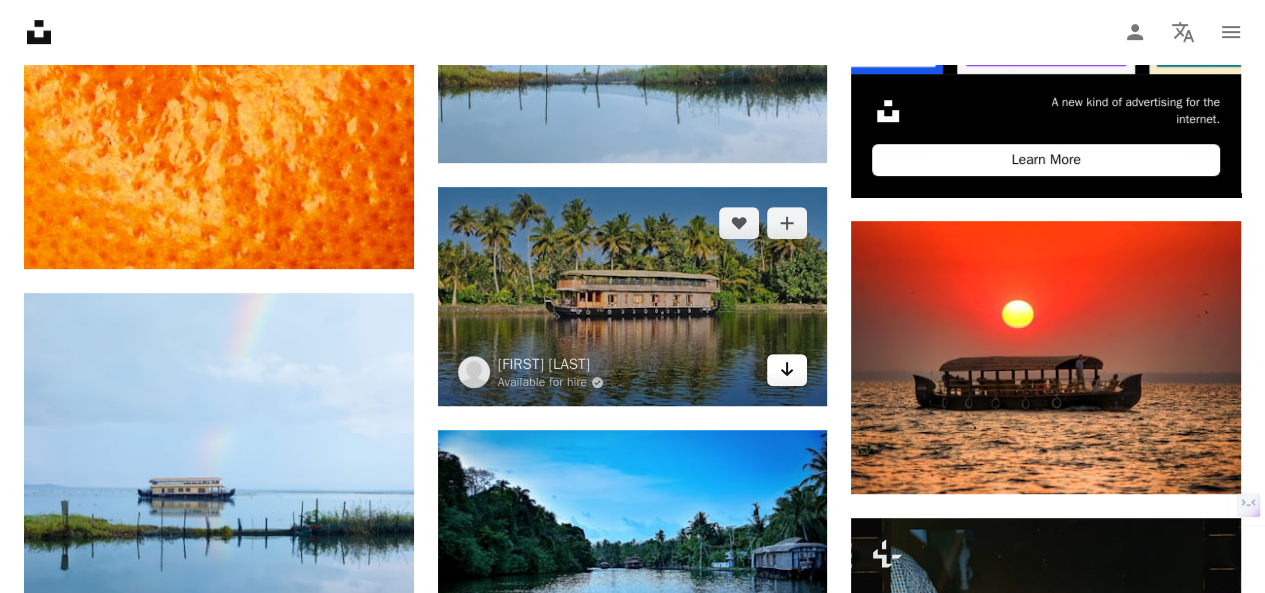 click on "Arrow pointing down" 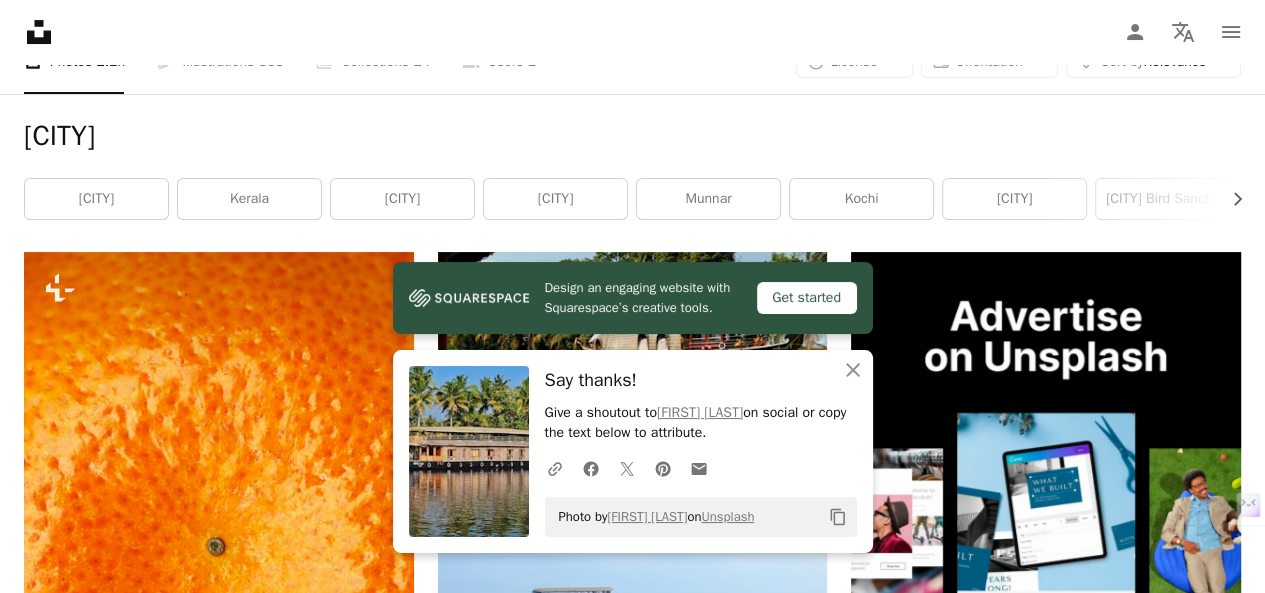 scroll, scrollTop: 0, scrollLeft: 0, axis: both 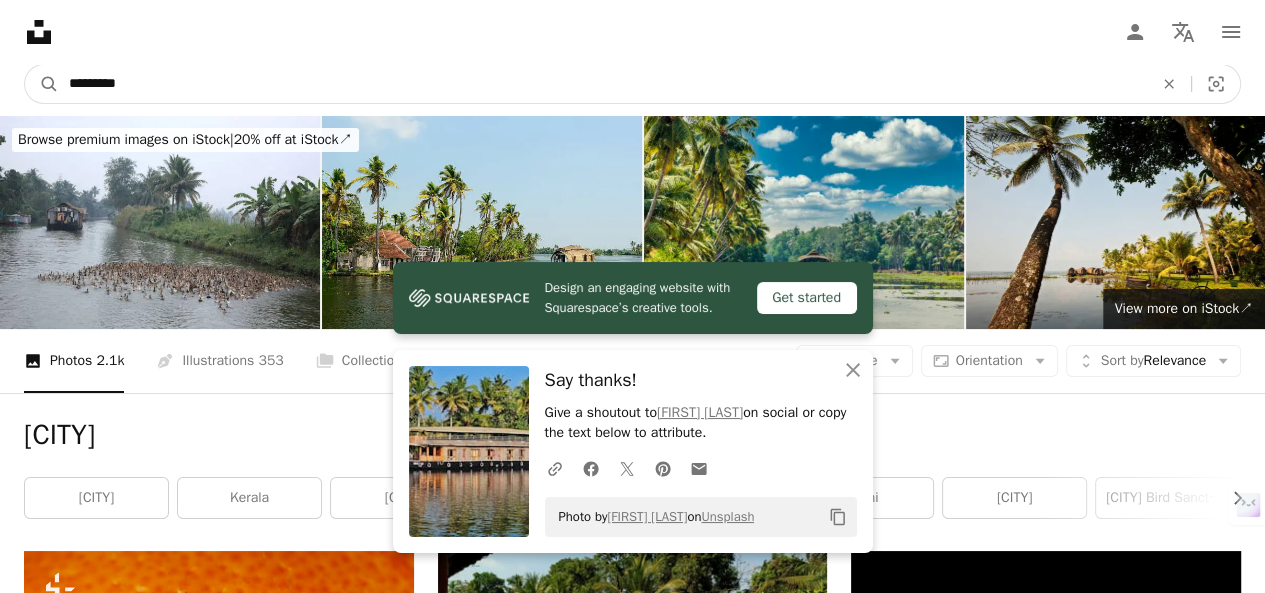 click on "*********" at bounding box center [603, 84] 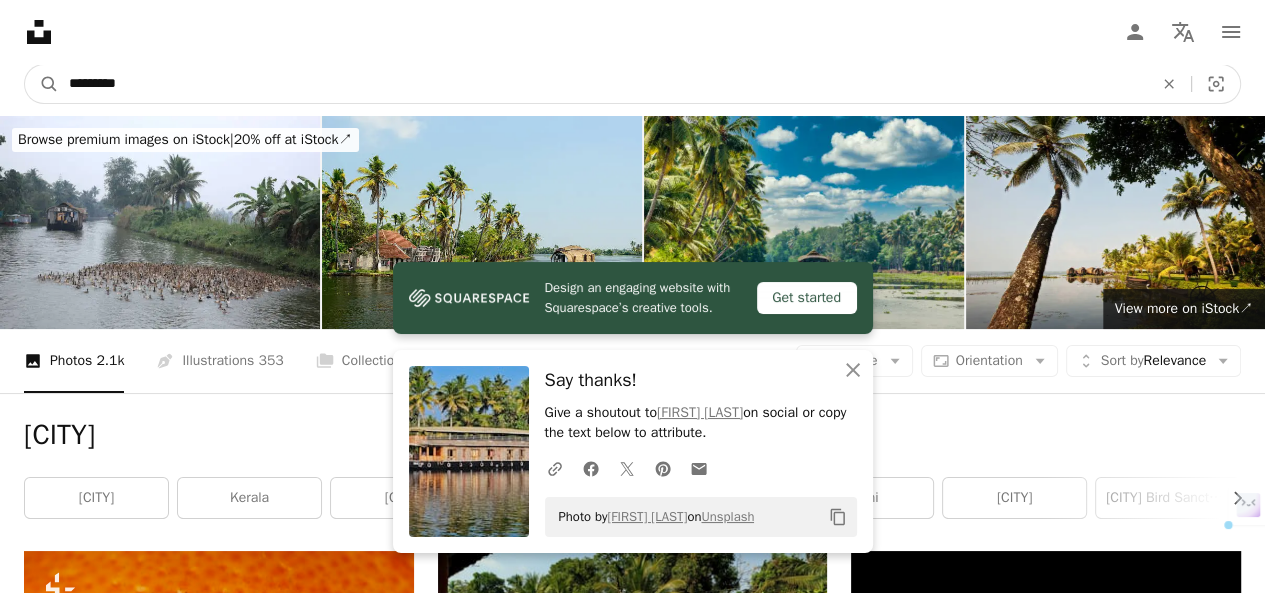 click on "*********" at bounding box center [603, 84] 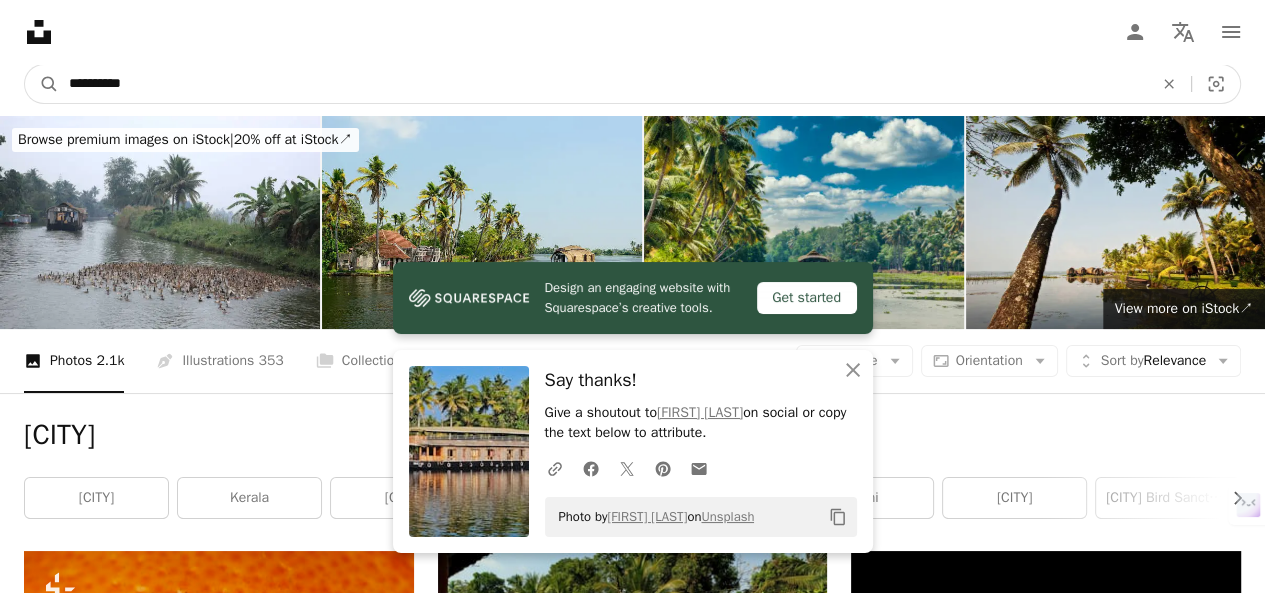 type on "**********" 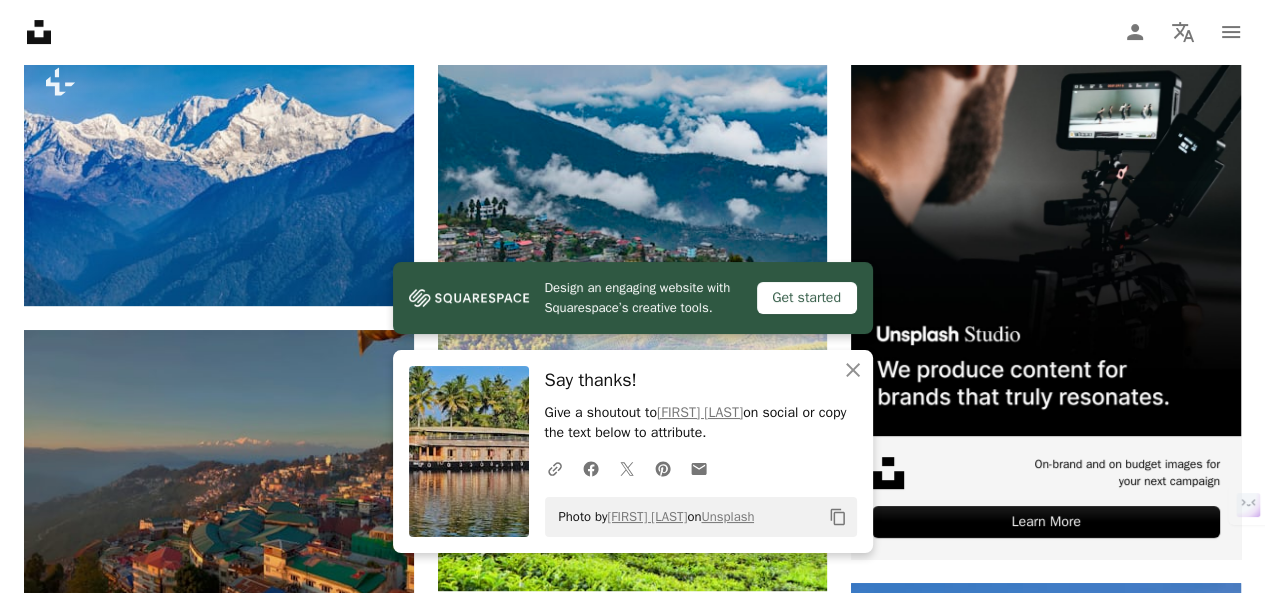 scroll, scrollTop: 506, scrollLeft: 0, axis: vertical 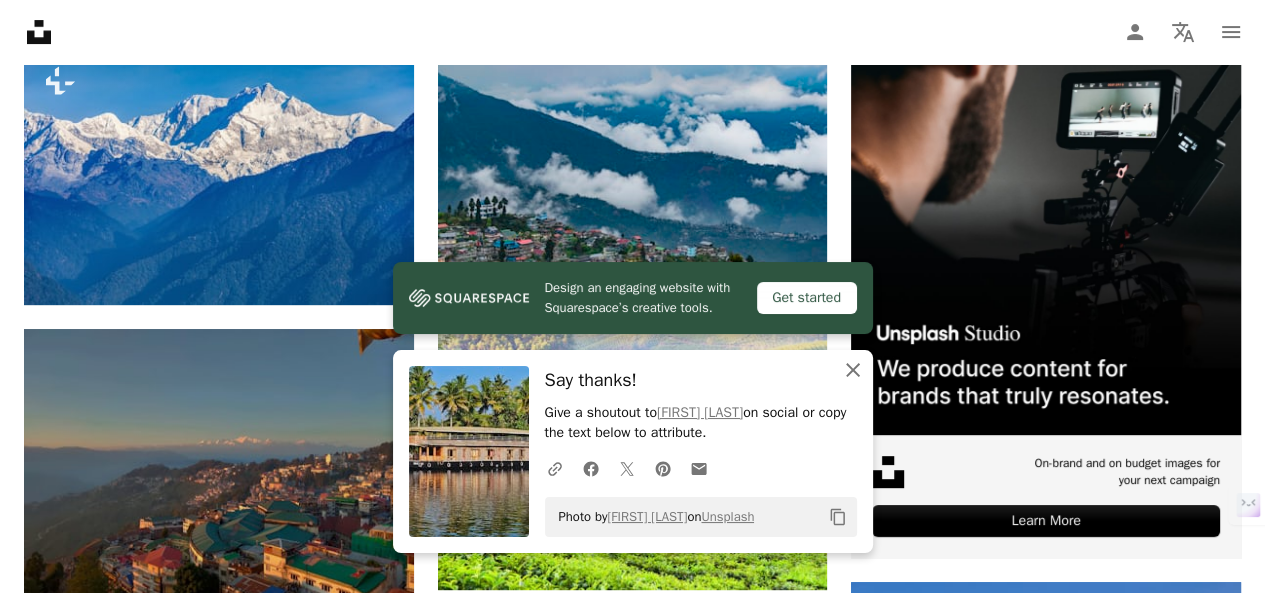 click on "An X shape" 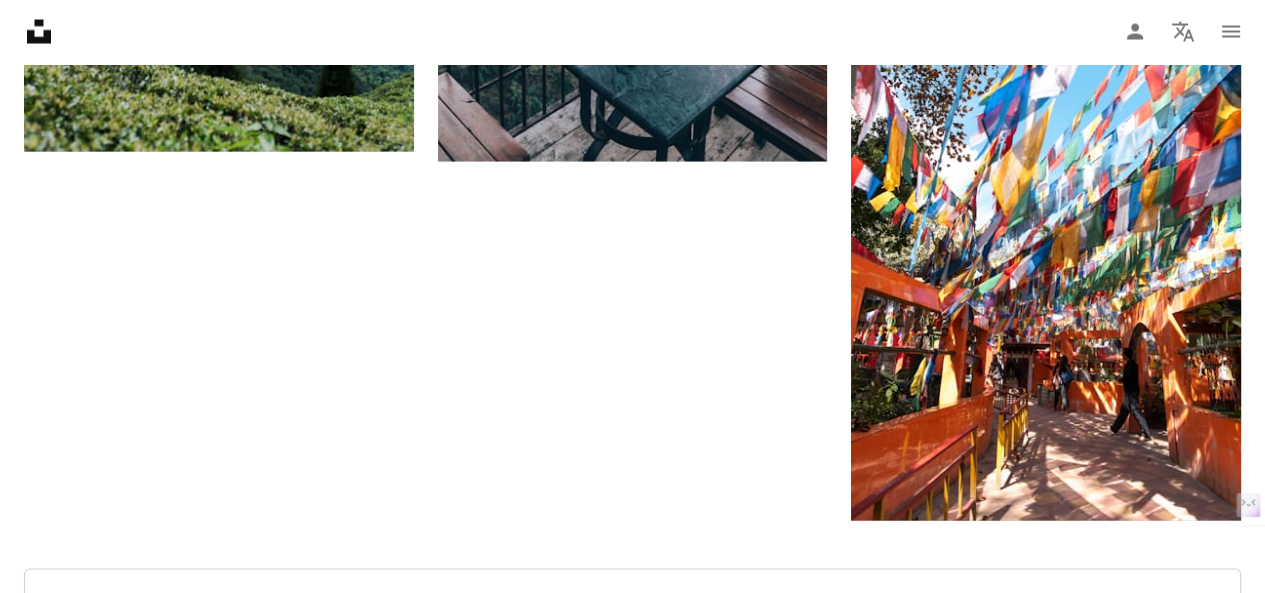 scroll, scrollTop: 3400, scrollLeft: 0, axis: vertical 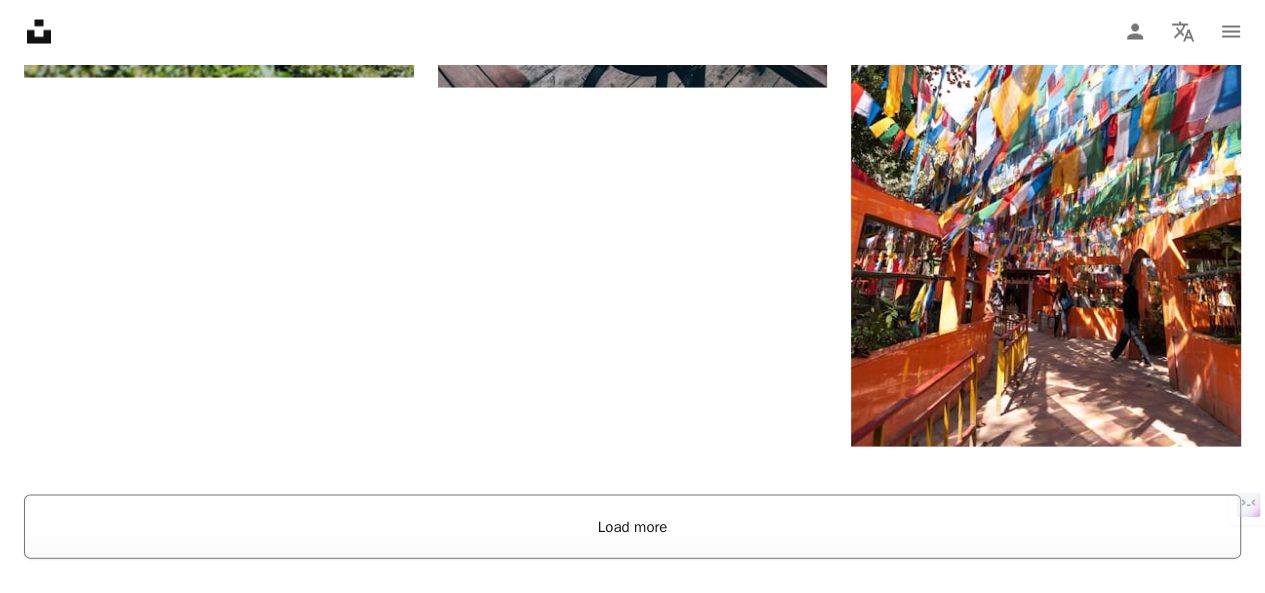 click on "Load more" at bounding box center [632, 527] 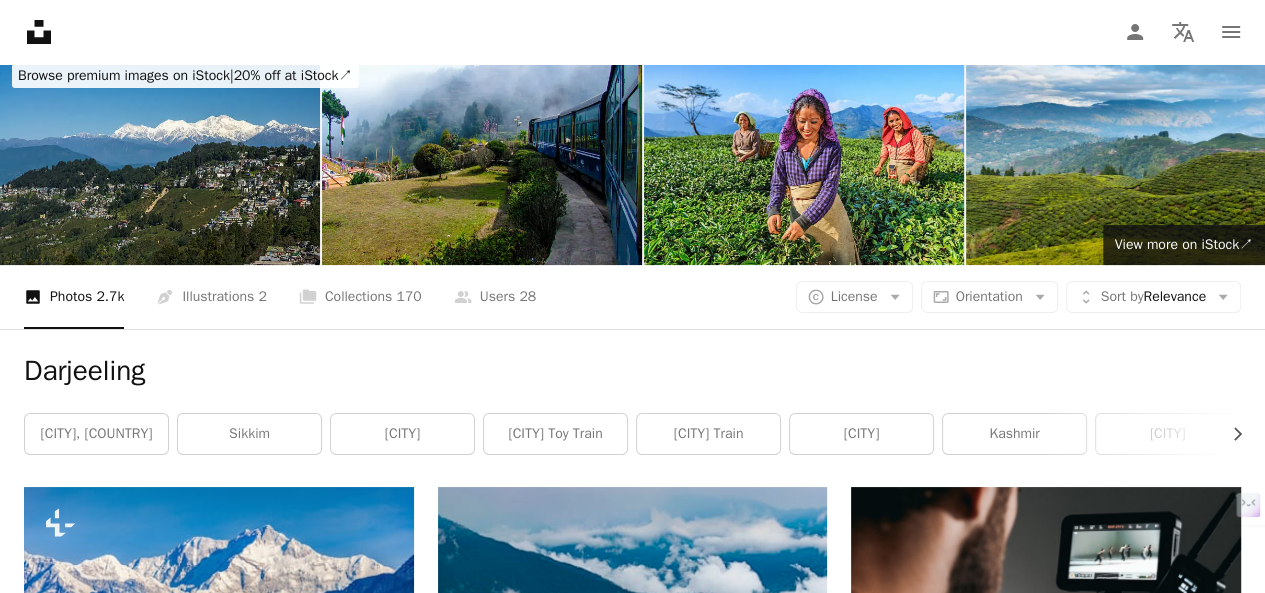 scroll, scrollTop: 0, scrollLeft: 0, axis: both 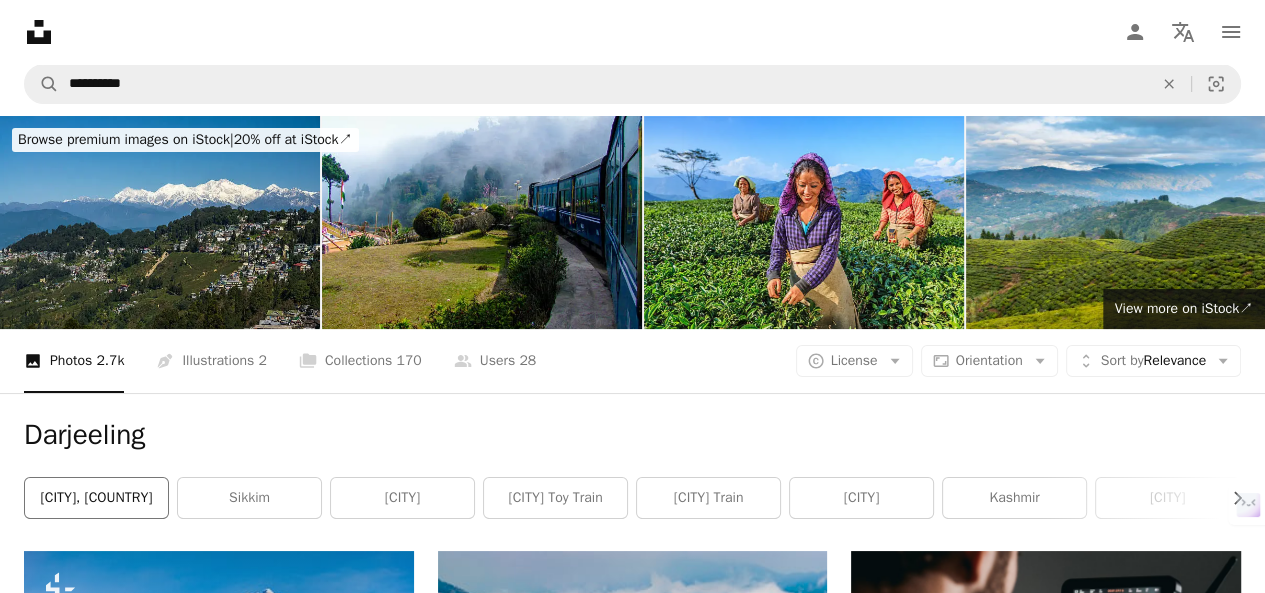 click on "[CITY], [COUNTRY]" at bounding box center (96, 498) 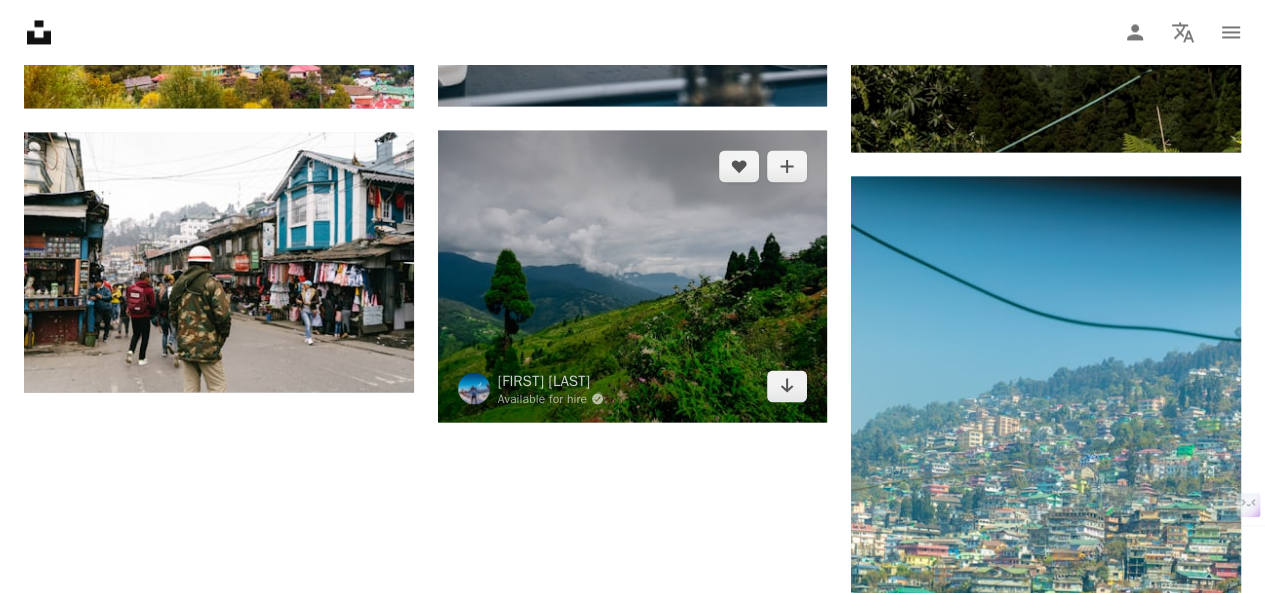 scroll, scrollTop: 2802, scrollLeft: 0, axis: vertical 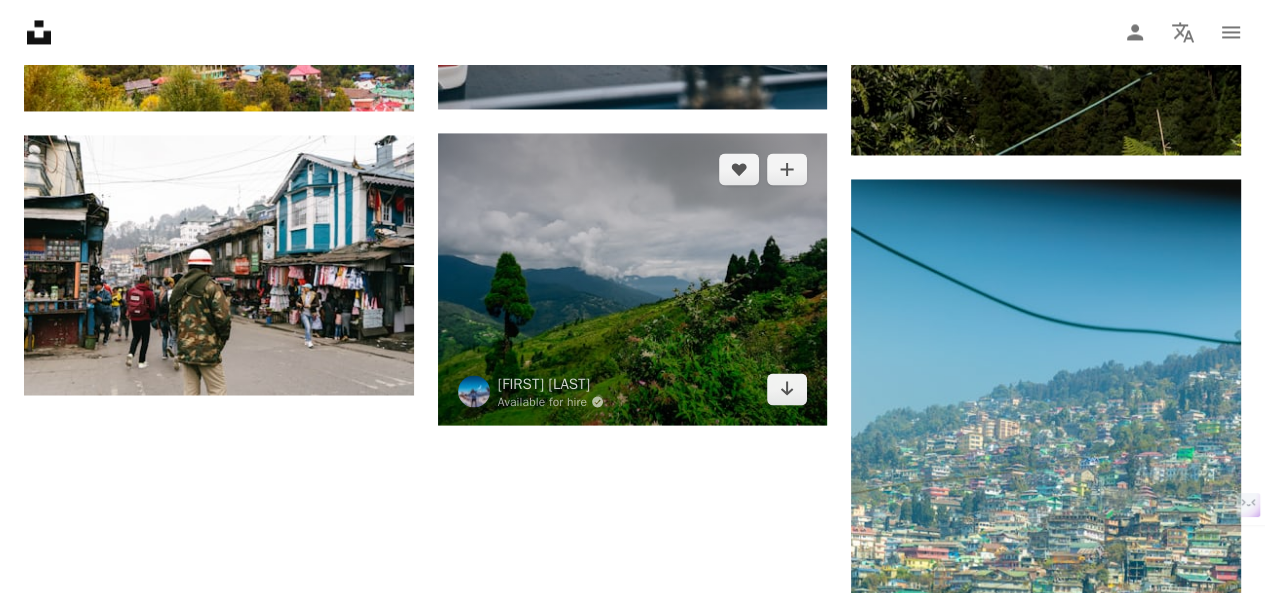 click at bounding box center (633, 279) 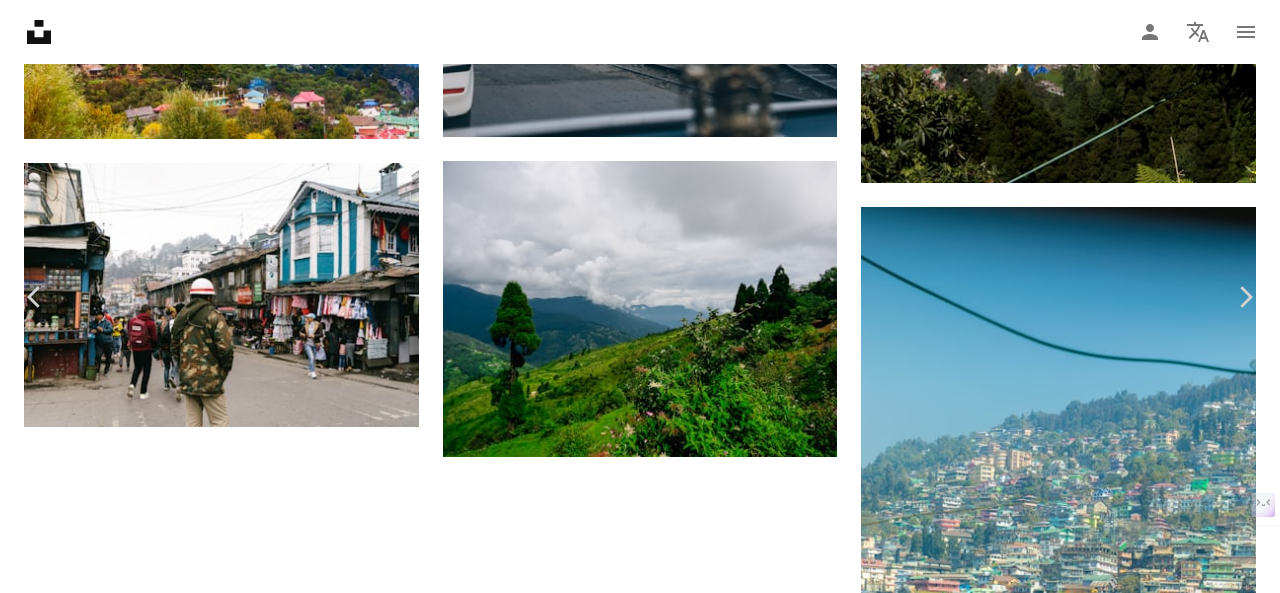 click on "An X shape" at bounding box center [20, 20] 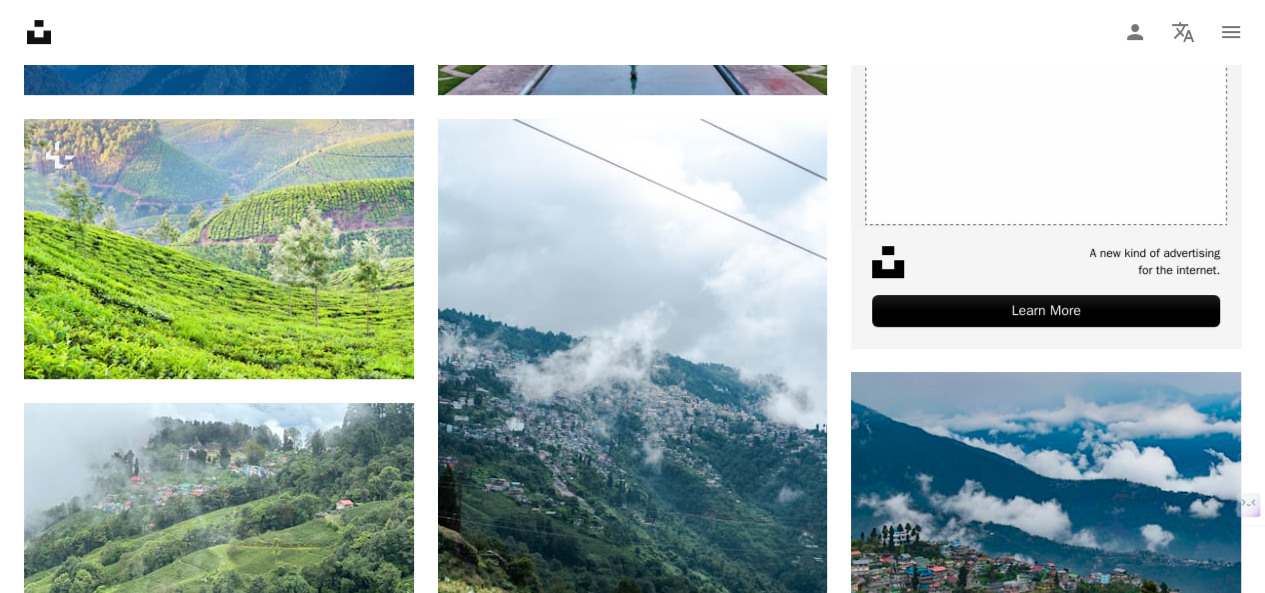 scroll, scrollTop: 719, scrollLeft: 0, axis: vertical 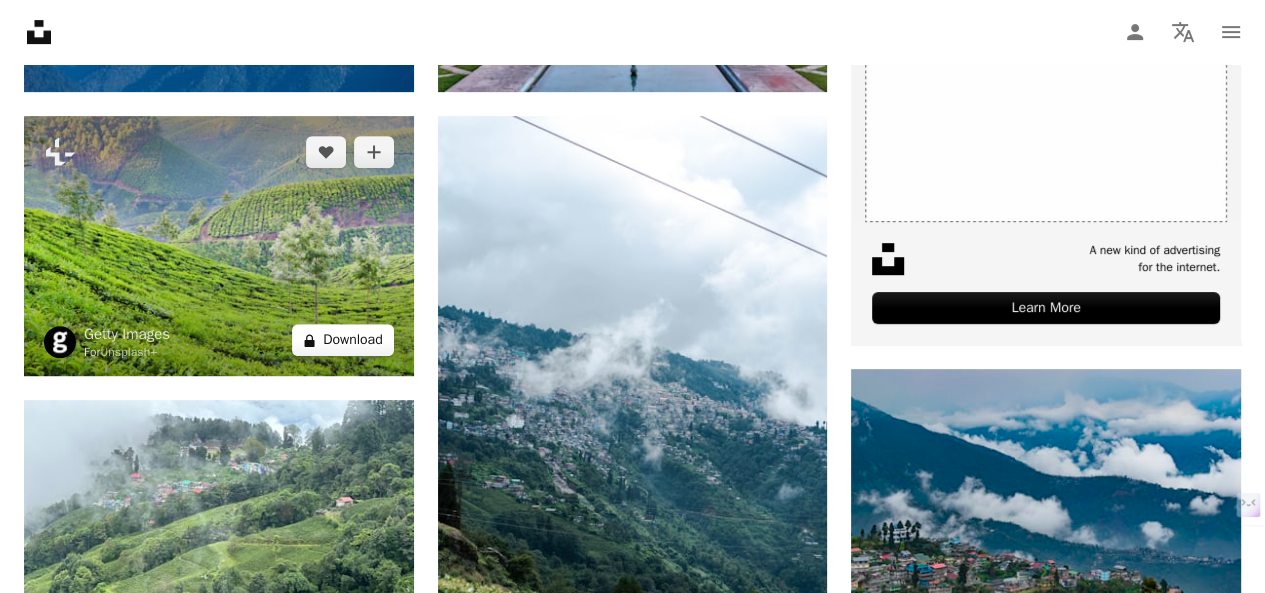 click on "A lock   Download" at bounding box center (343, 340) 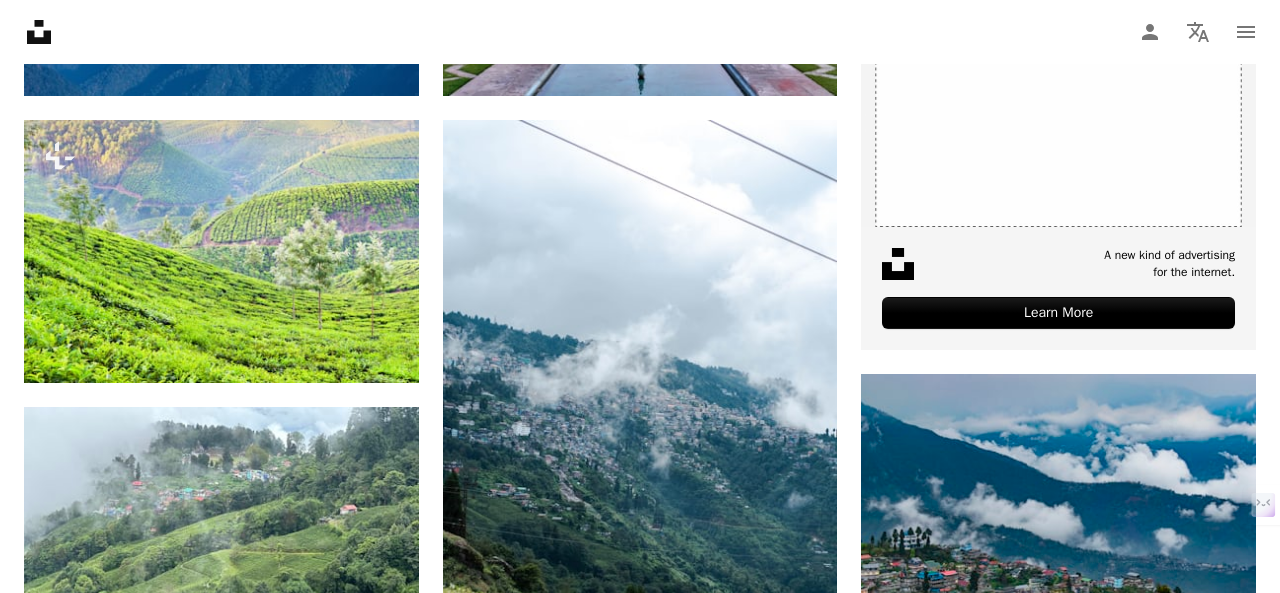 click on "An X shape" at bounding box center (20, 20) 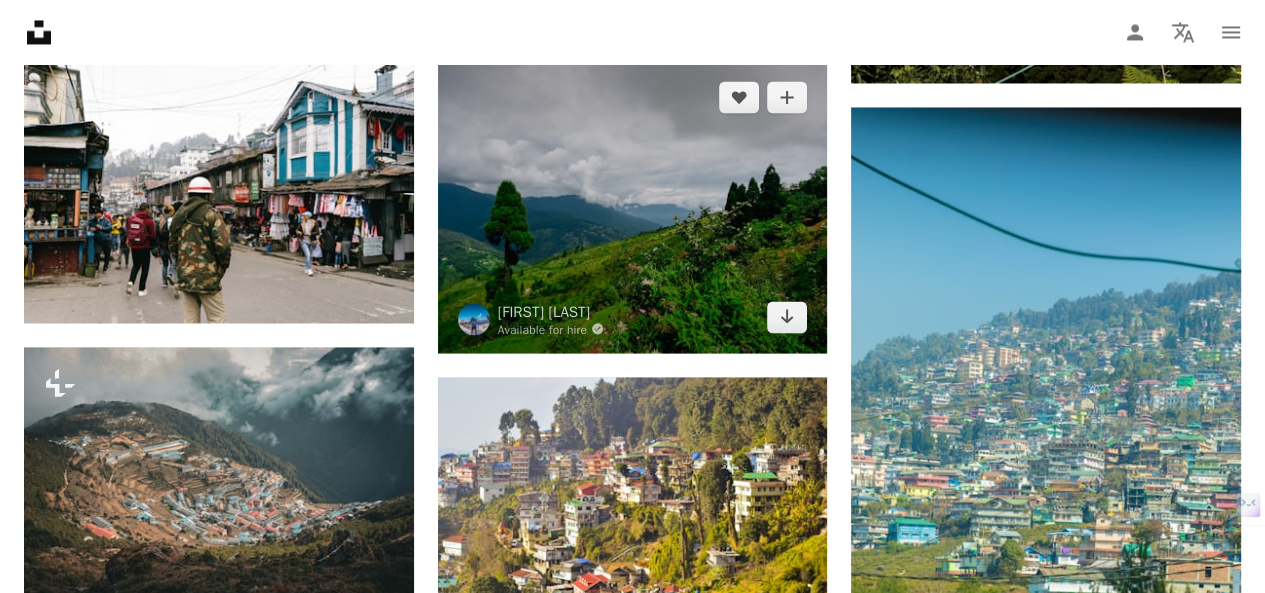 scroll, scrollTop: 2875, scrollLeft: 0, axis: vertical 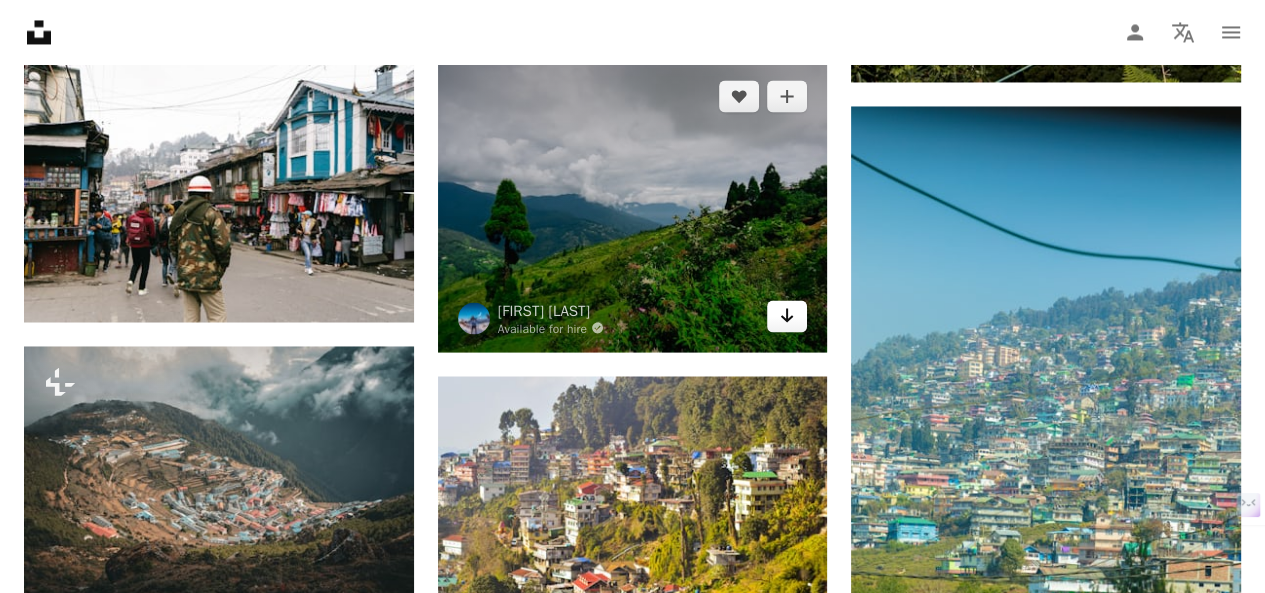 click on "Arrow pointing down" 